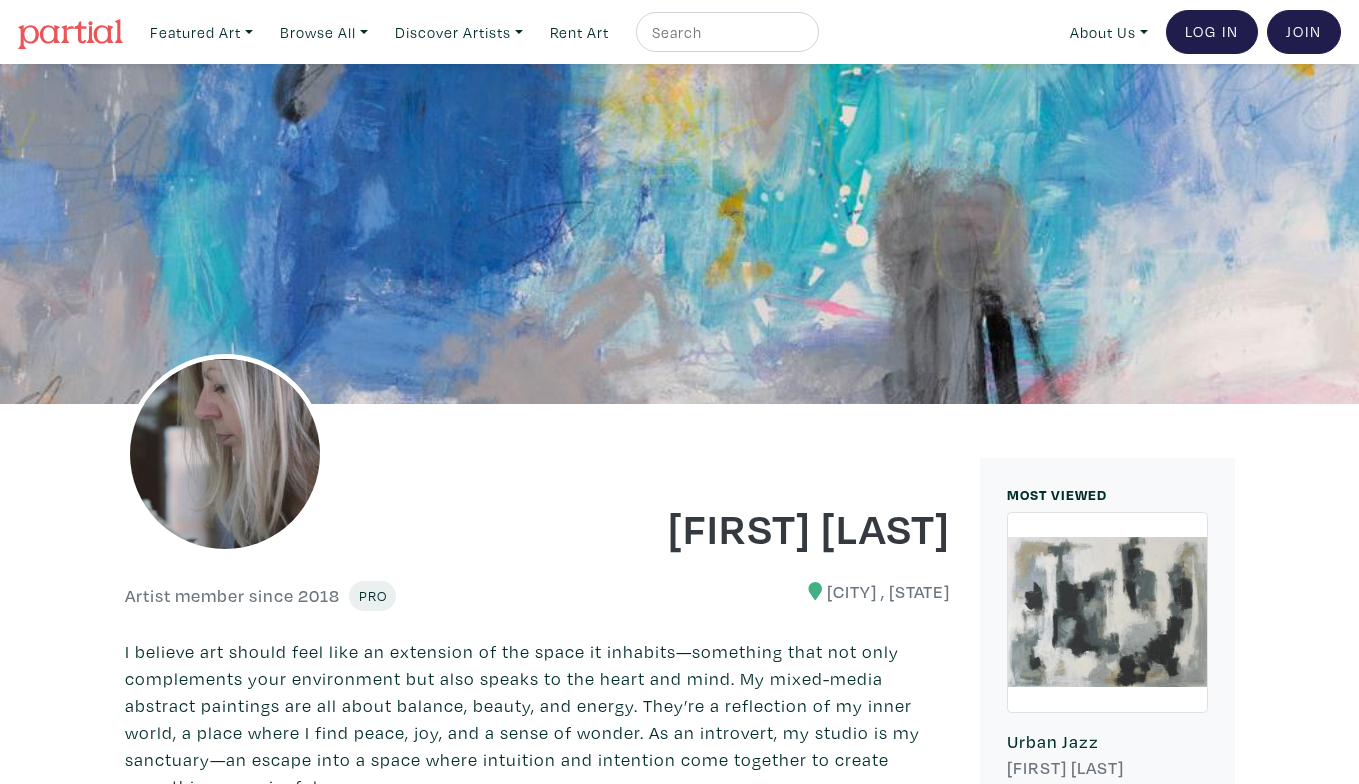 scroll, scrollTop: 565, scrollLeft: 0, axis: vertical 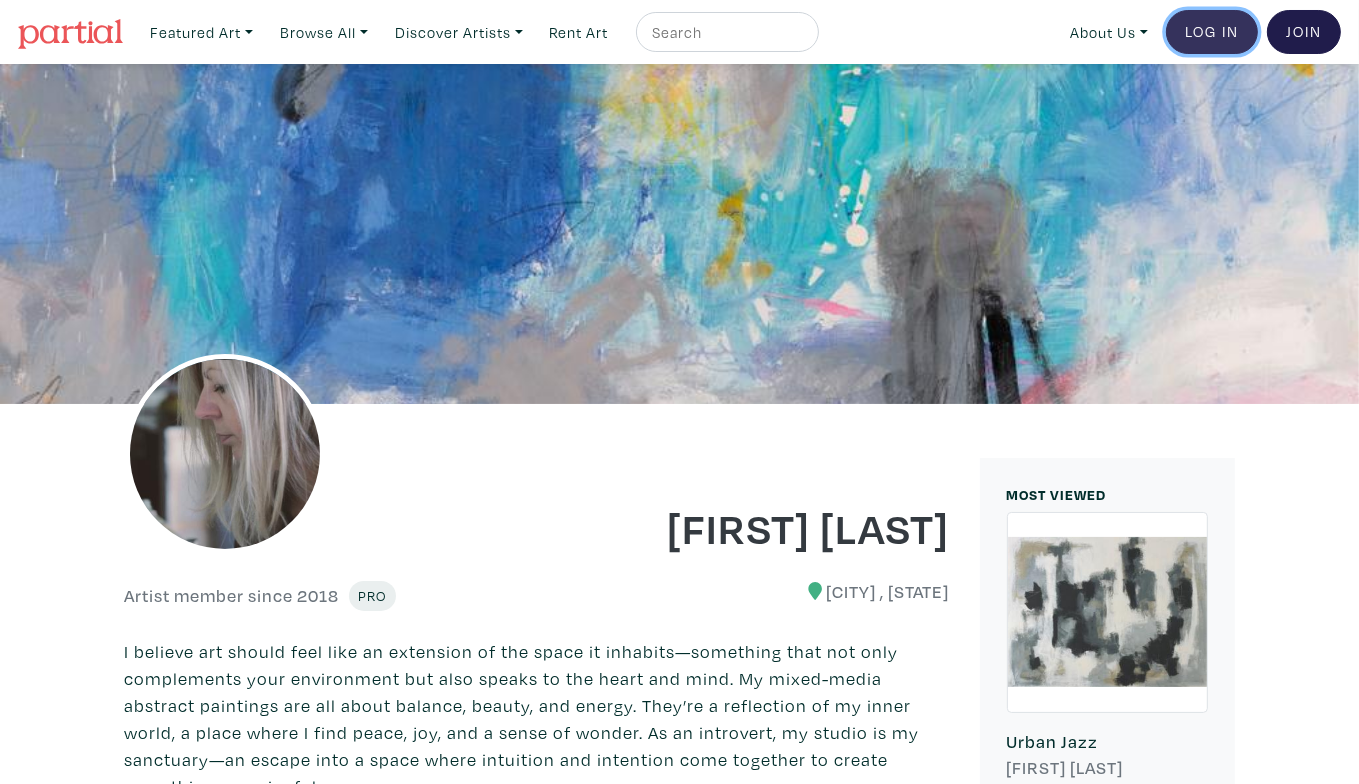 click on "Log In" at bounding box center [1212, 32] 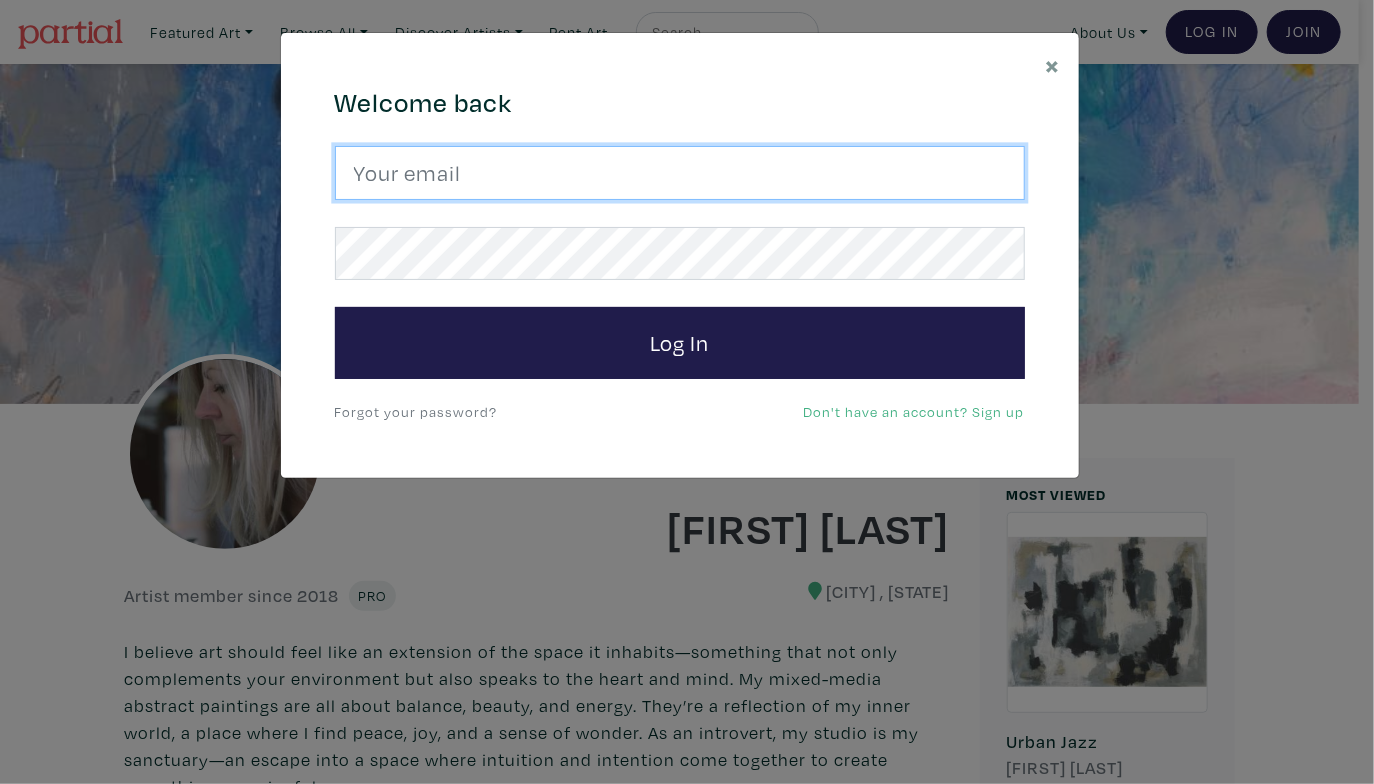 click at bounding box center [680, 173] 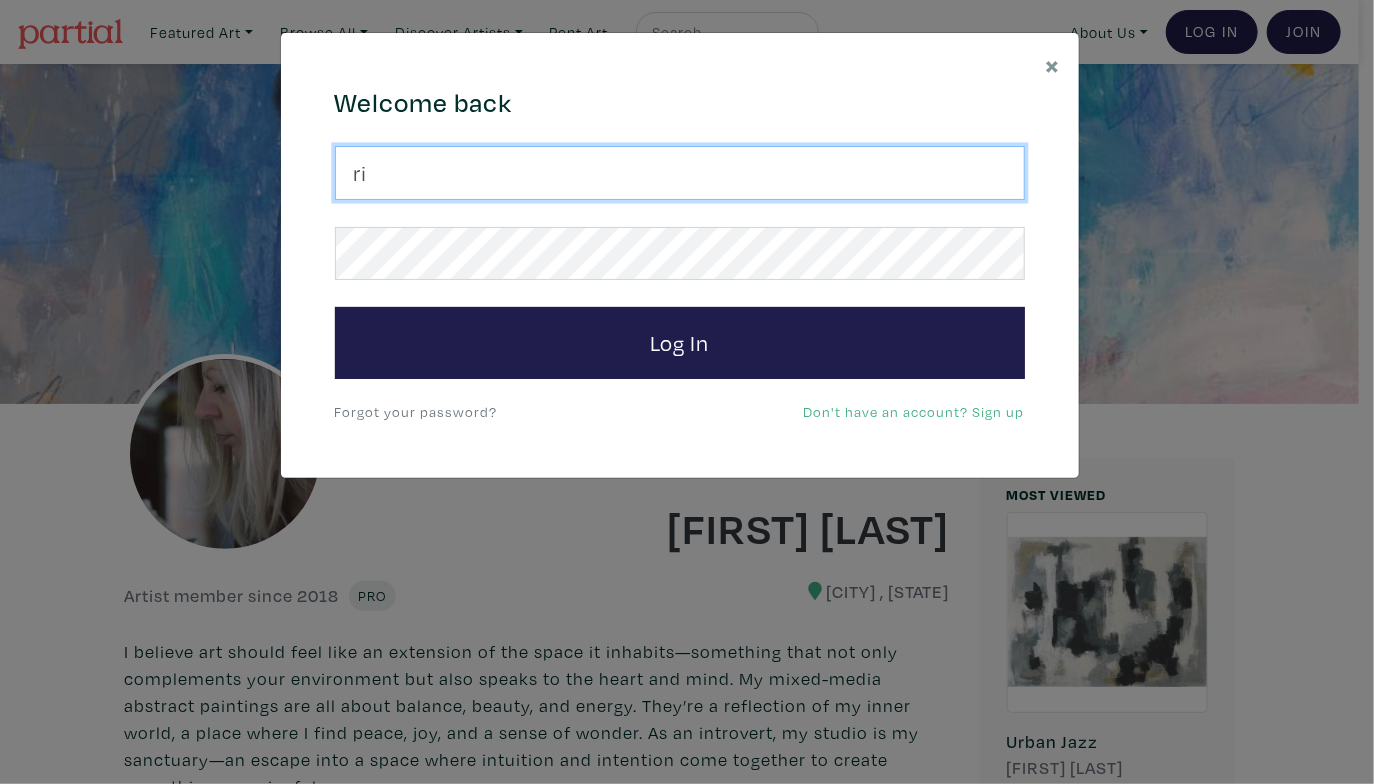 type on "r" 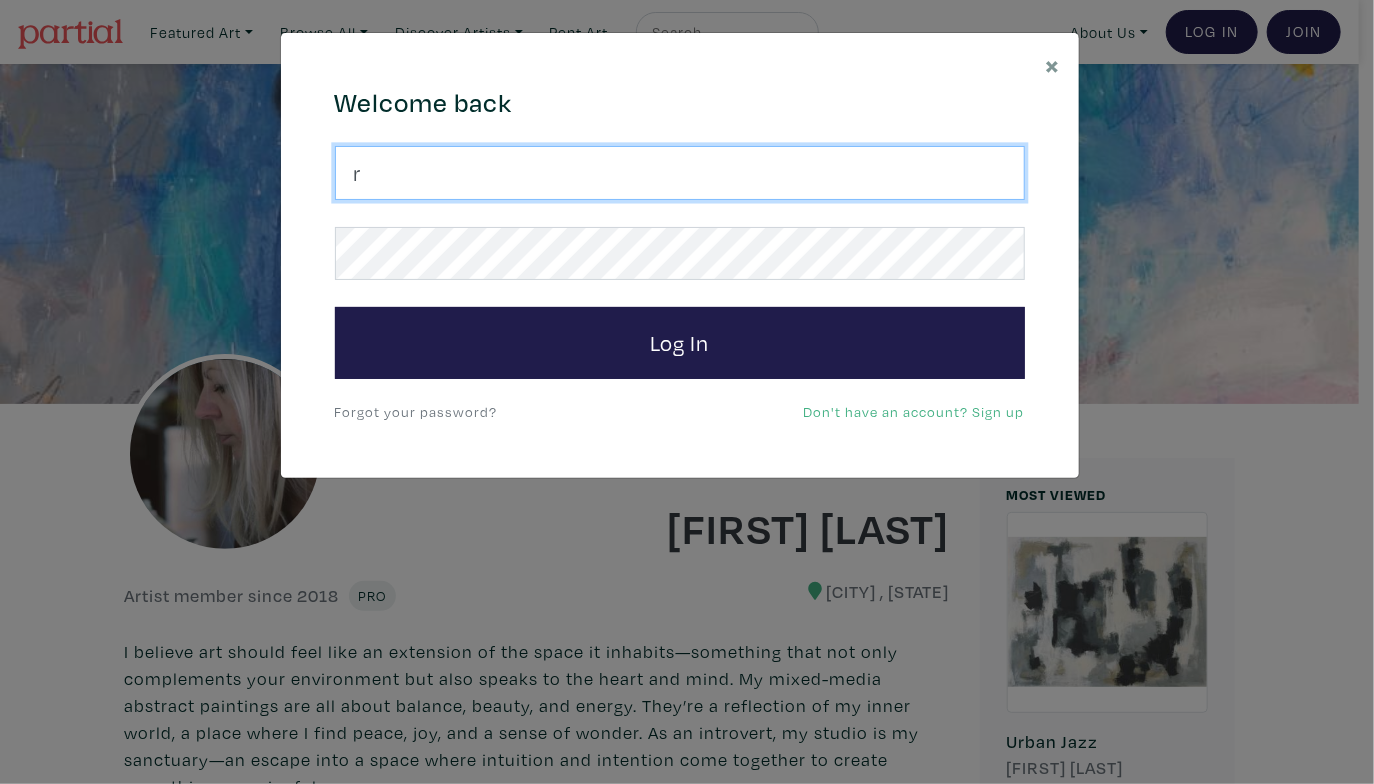 type 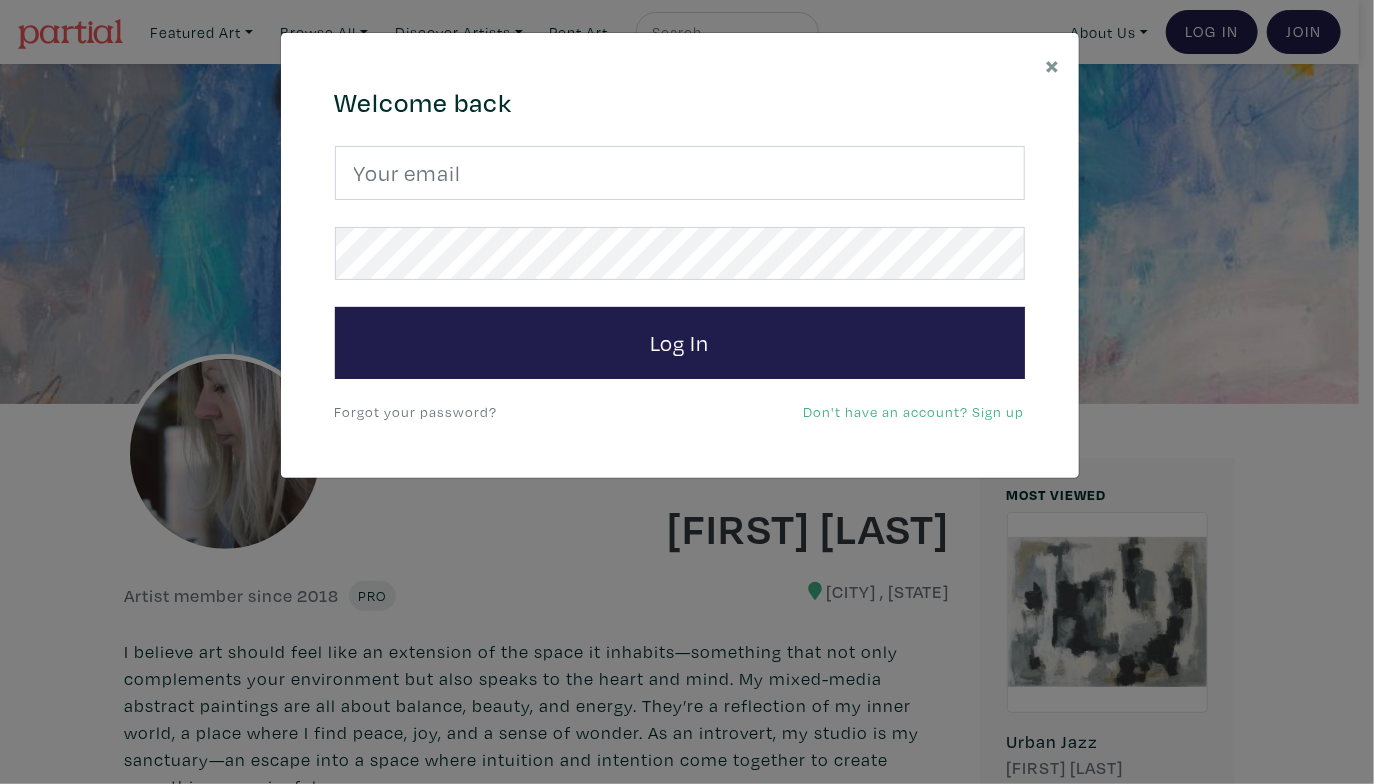 click on "×
664c6a6d6e3476504e6b79362f4172494552756f694733386b666278545363695a485979654c474a7662337136375074713844787863484b6657326c51654c3742654e56463931396633303366756747473356695153456e534e49616975724e4c496254393562654b53516b4b5366703641543758346e796955575057467761
Welcome back
Log In
Forgot your password?
Don't have an account? Sign up
Save changes
Close" at bounding box center [687, 392] 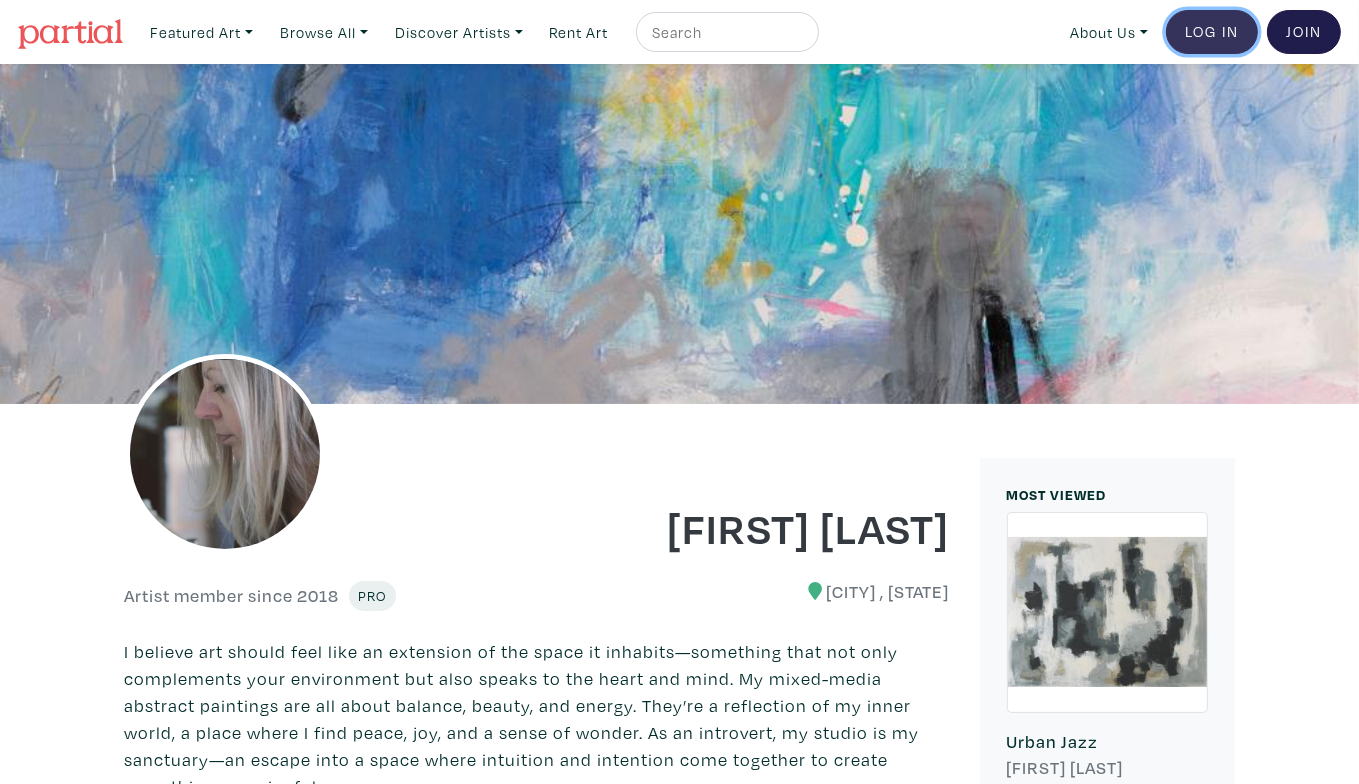 click on "Log In" at bounding box center [1212, 32] 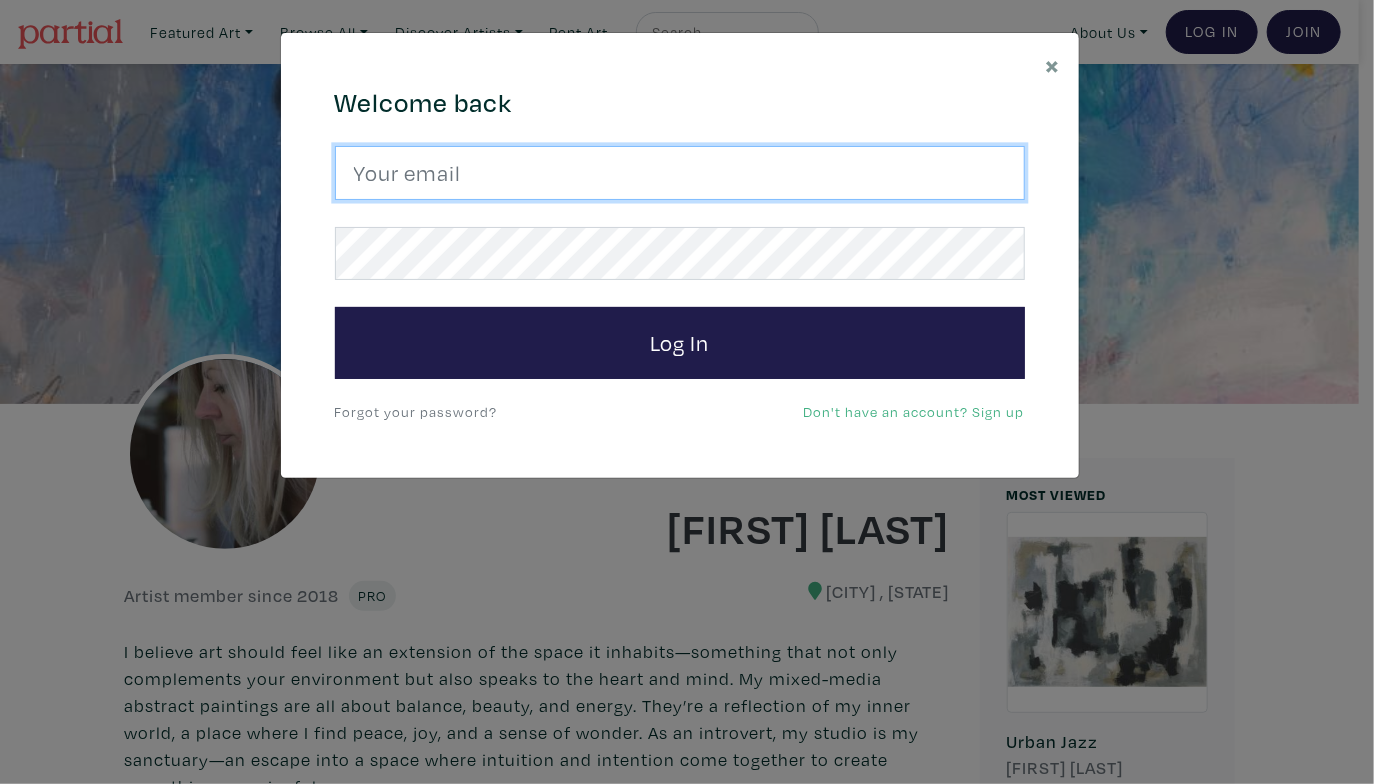 click at bounding box center [680, 173] 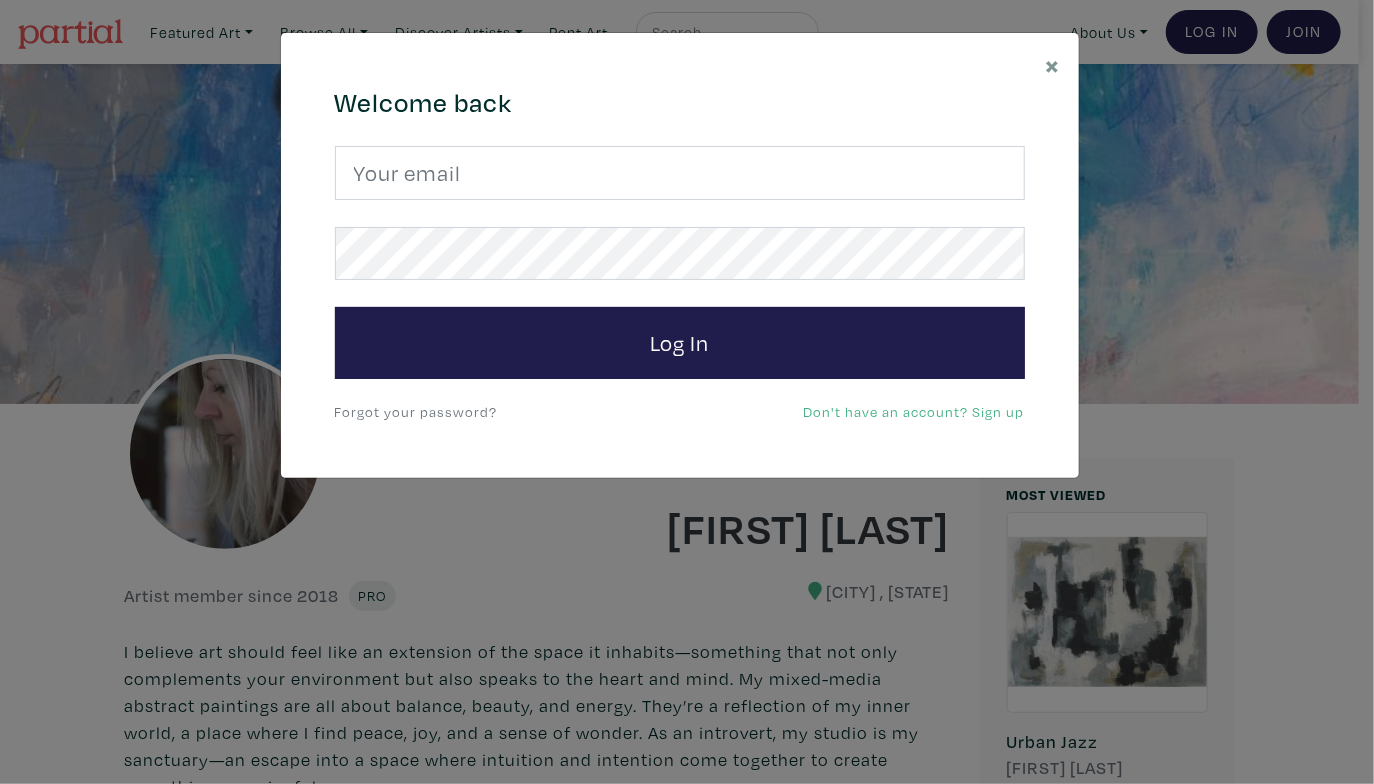 click on "×
664c6a6d6e3476504e6b79362f4172494552756f694733386b666278545363695a485979654c474a7662337136375074713844787863484b6657326c51654c3742654e56463931396633303366756747473356695153456e534e49616975724e4c496254393562654b53516b4b5366703641543758346e796955575057467761
Welcome back
Log In
Forgot your password?
Don't have an account? Sign up
Save changes
Close" at bounding box center [687, 392] 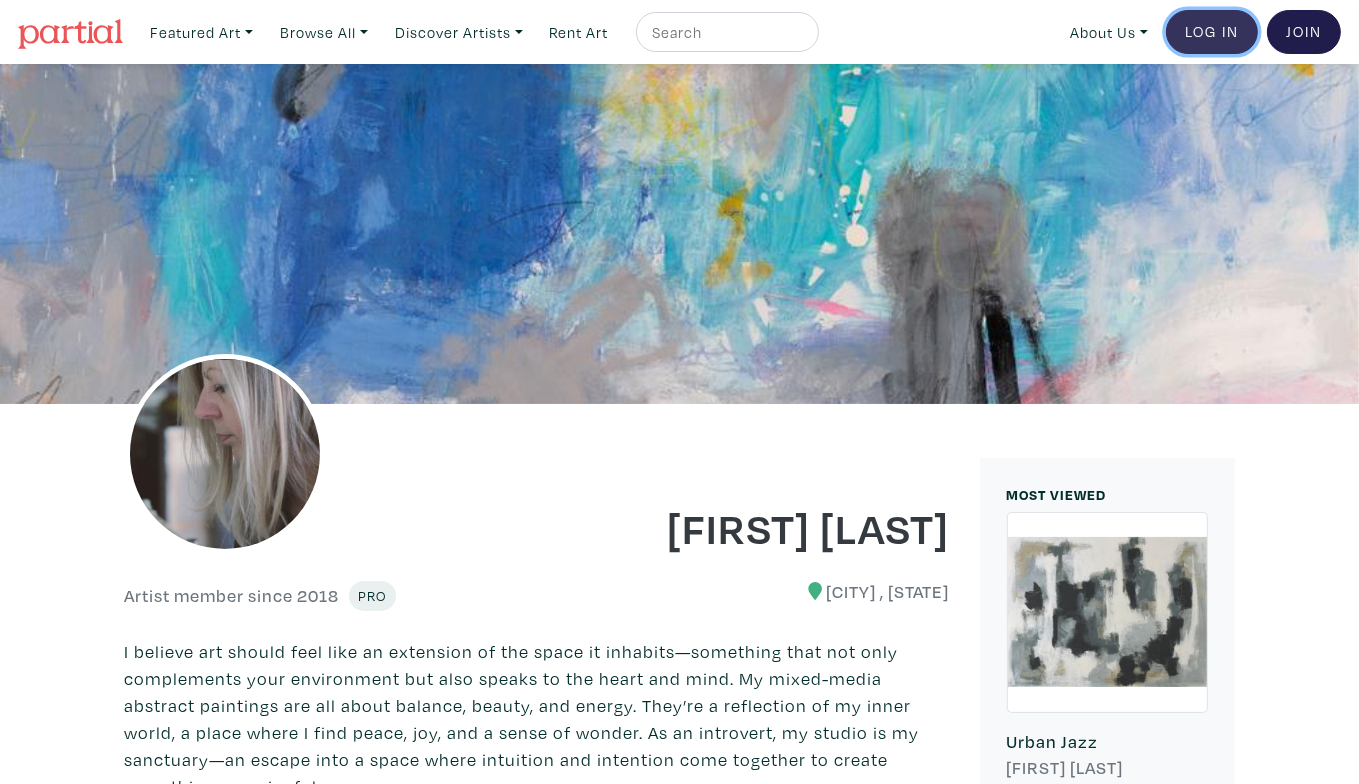 click on "Log In" at bounding box center [1212, 32] 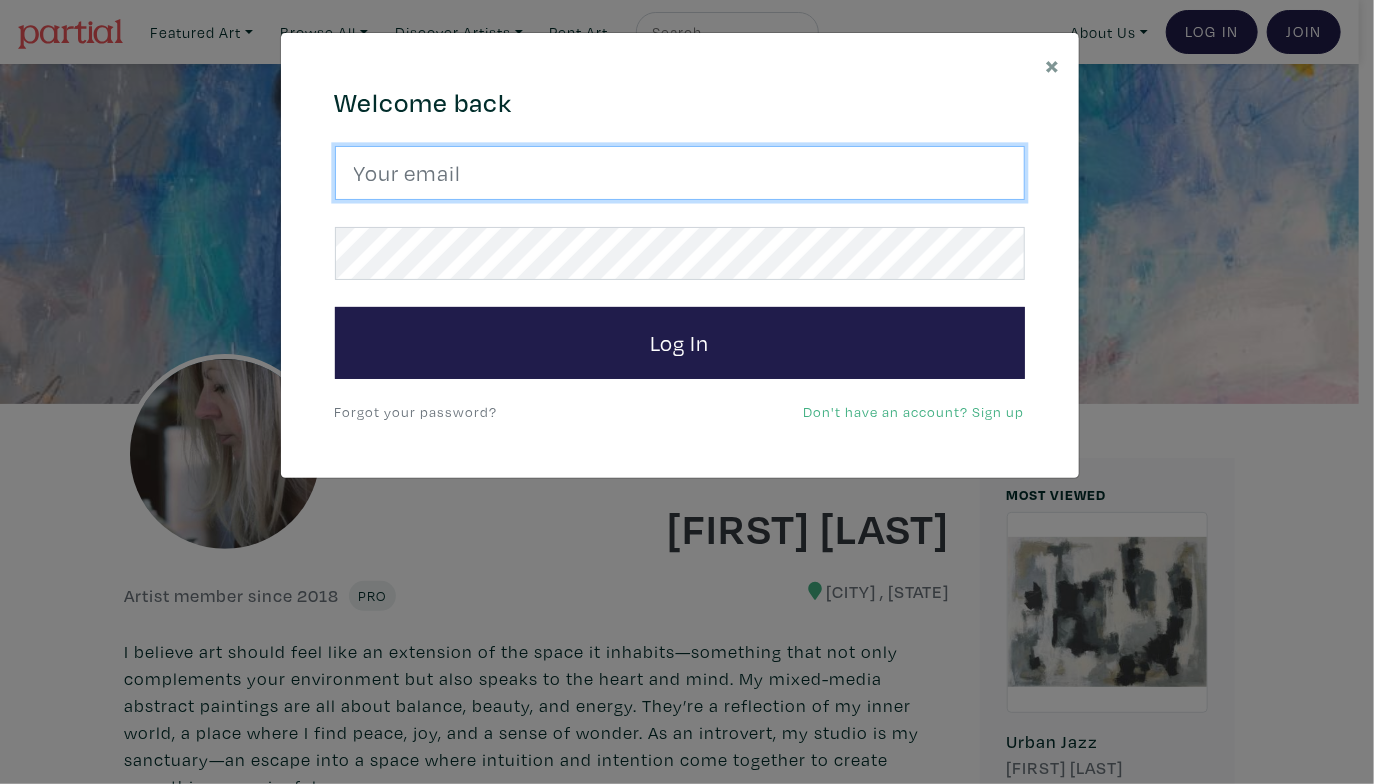 click at bounding box center (680, 173) 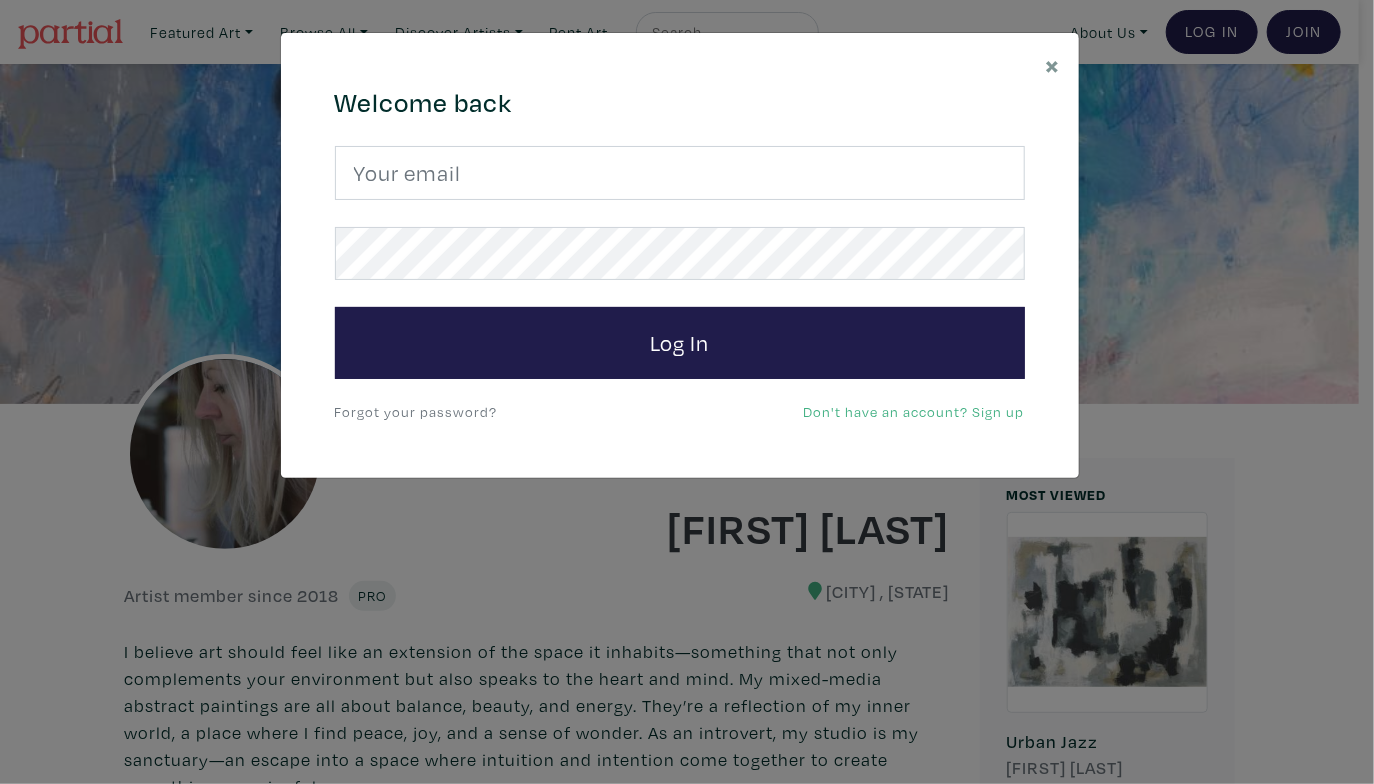type on "rita@vindedzis.com" 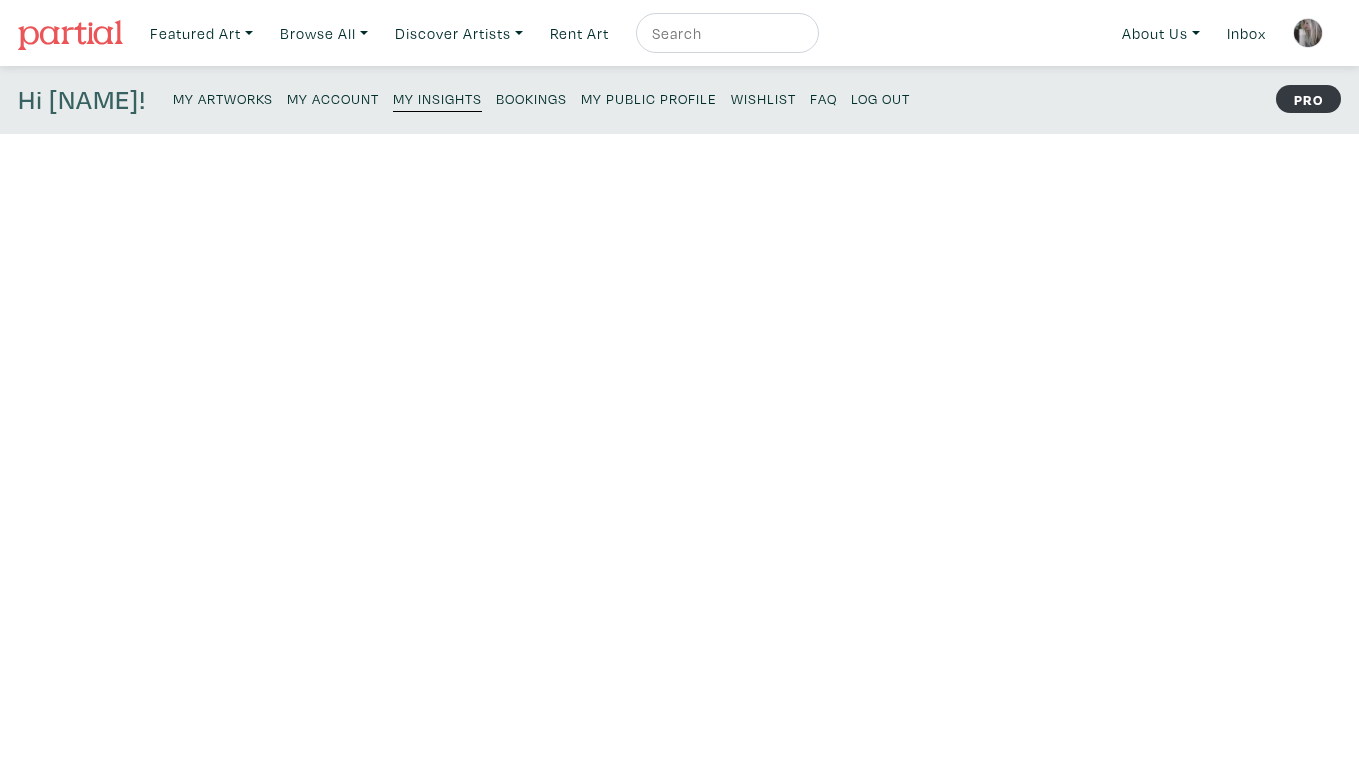 scroll, scrollTop: 0, scrollLeft: 0, axis: both 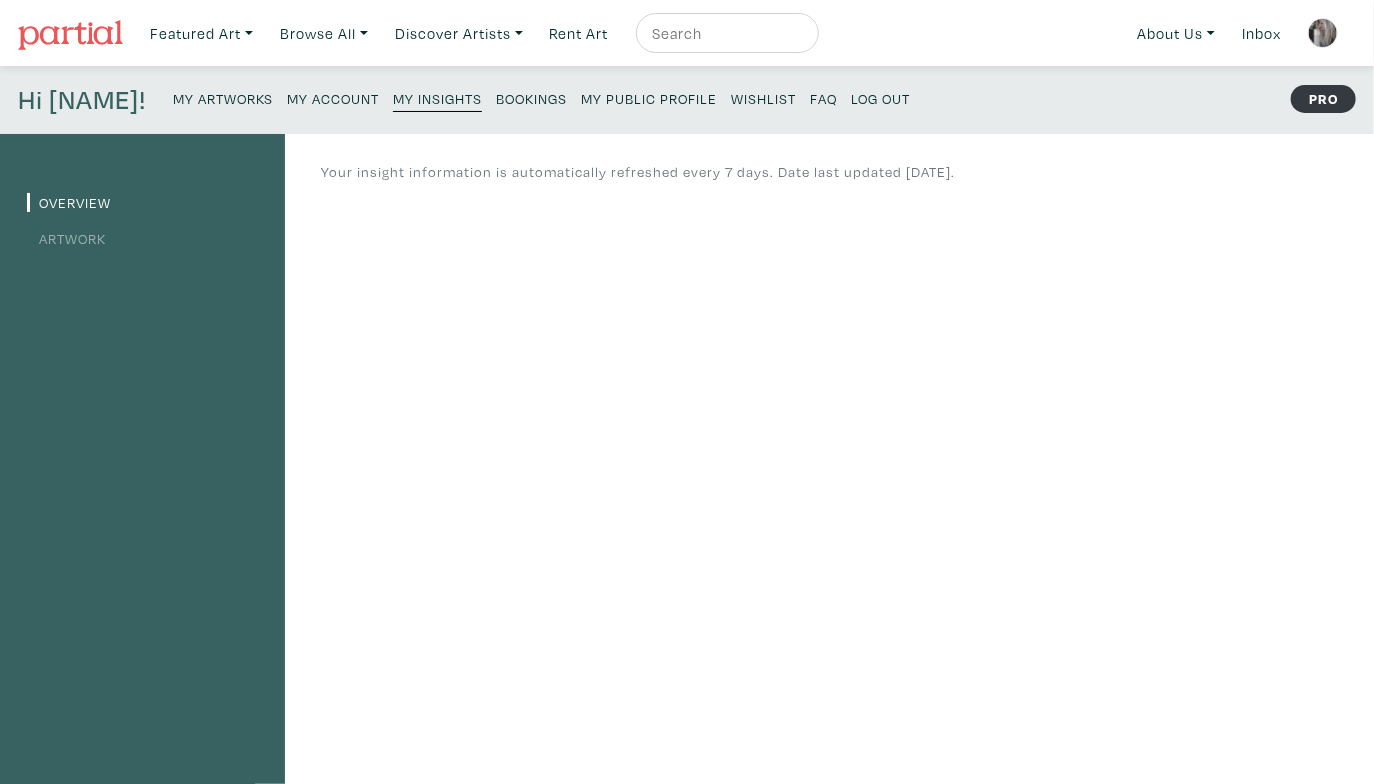 click on "My Account" at bounding box center [333, 98] 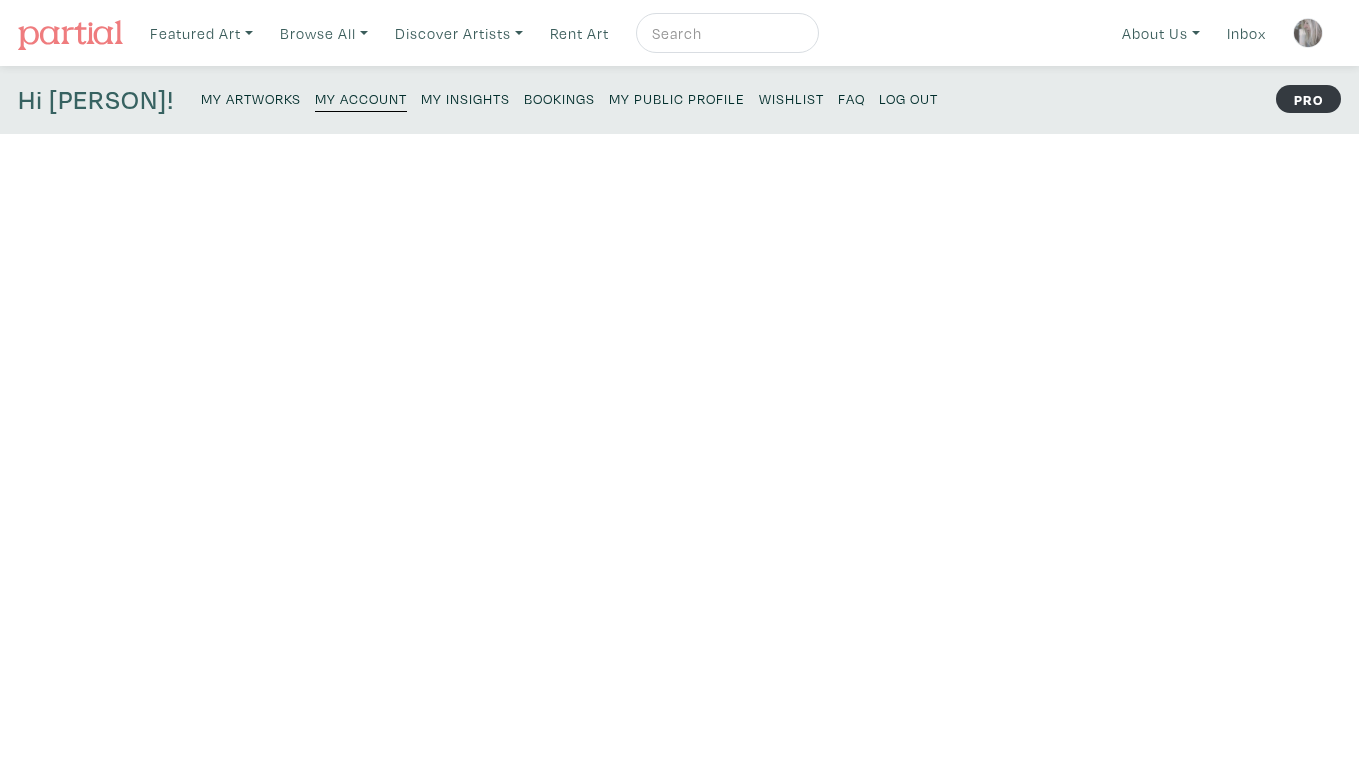 scroll, scrollTop: 0, scrollLeft: 0, axis: both 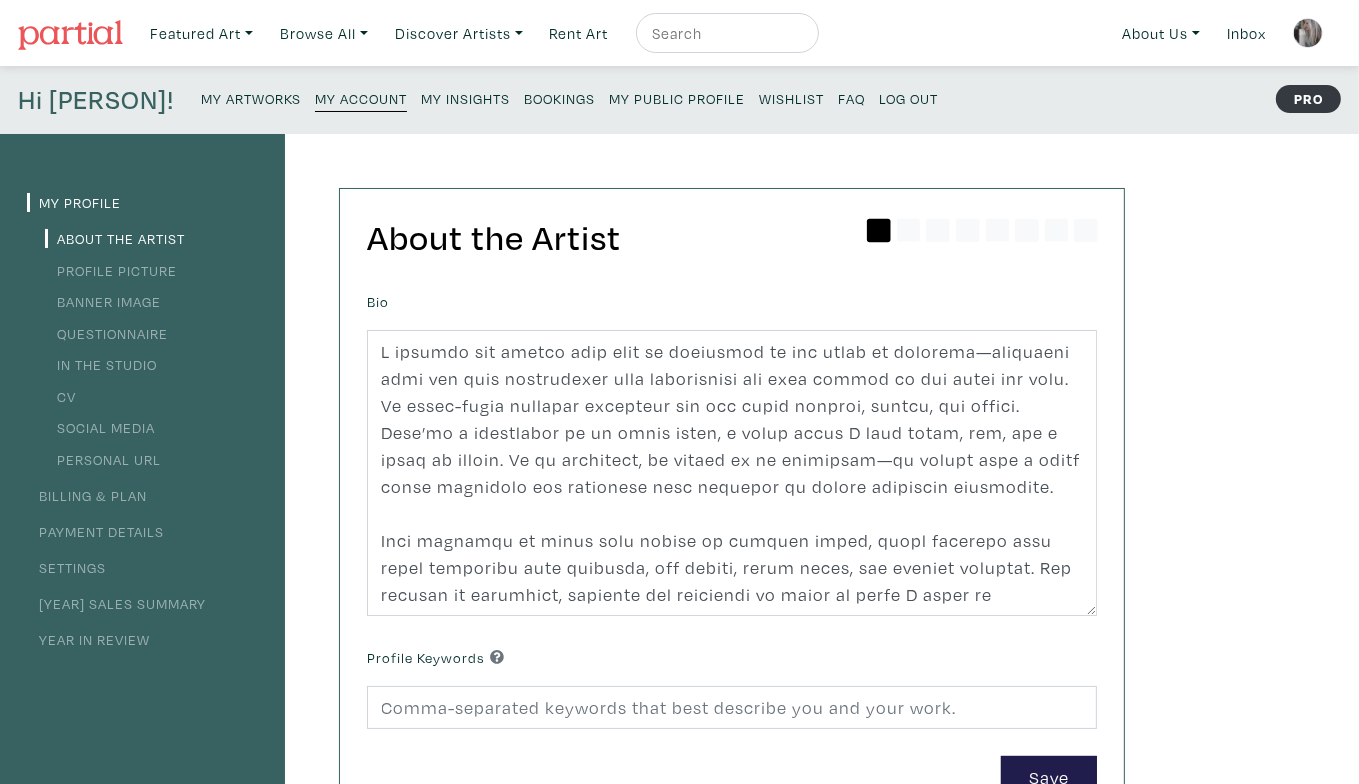 click on "Billing & Plan" at bounding box center (87, 495) 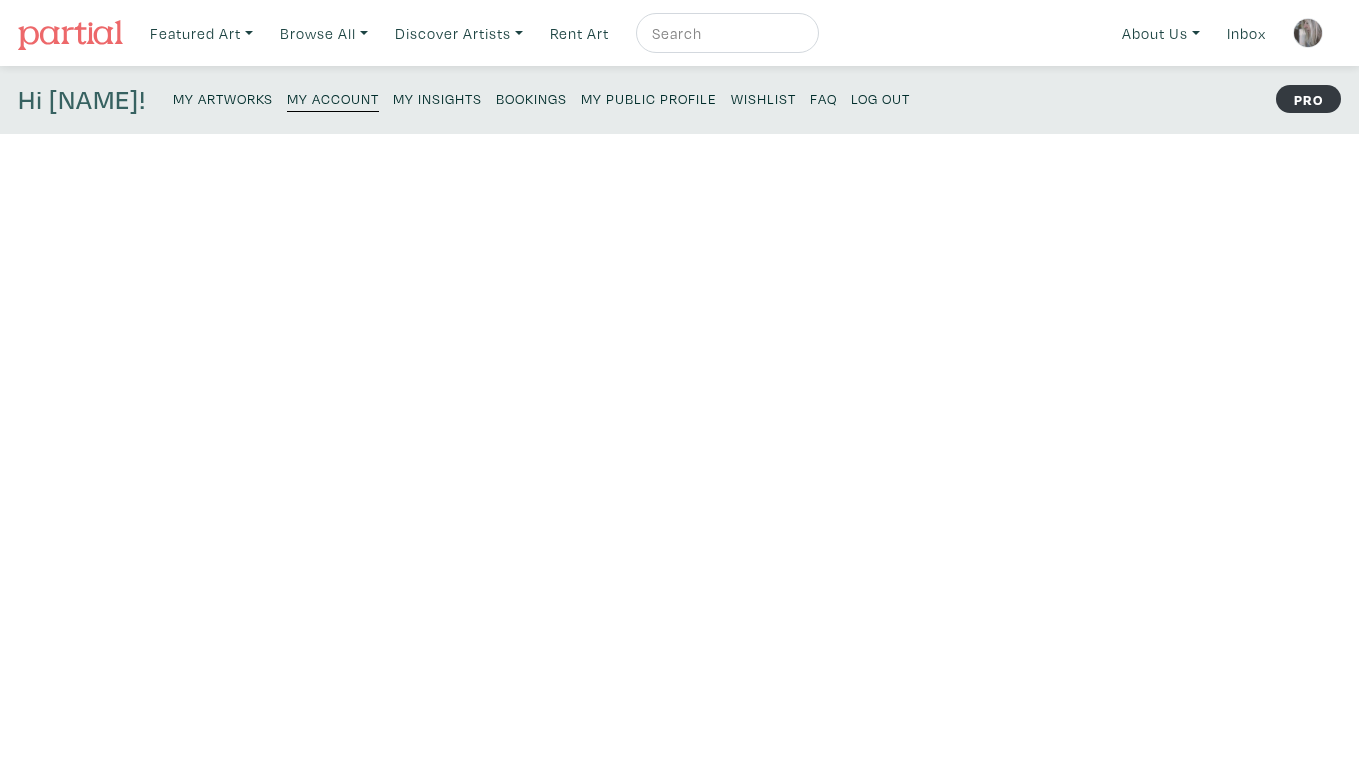 scroll, scrollTop: 0, scrollLeft: 0, axis: both 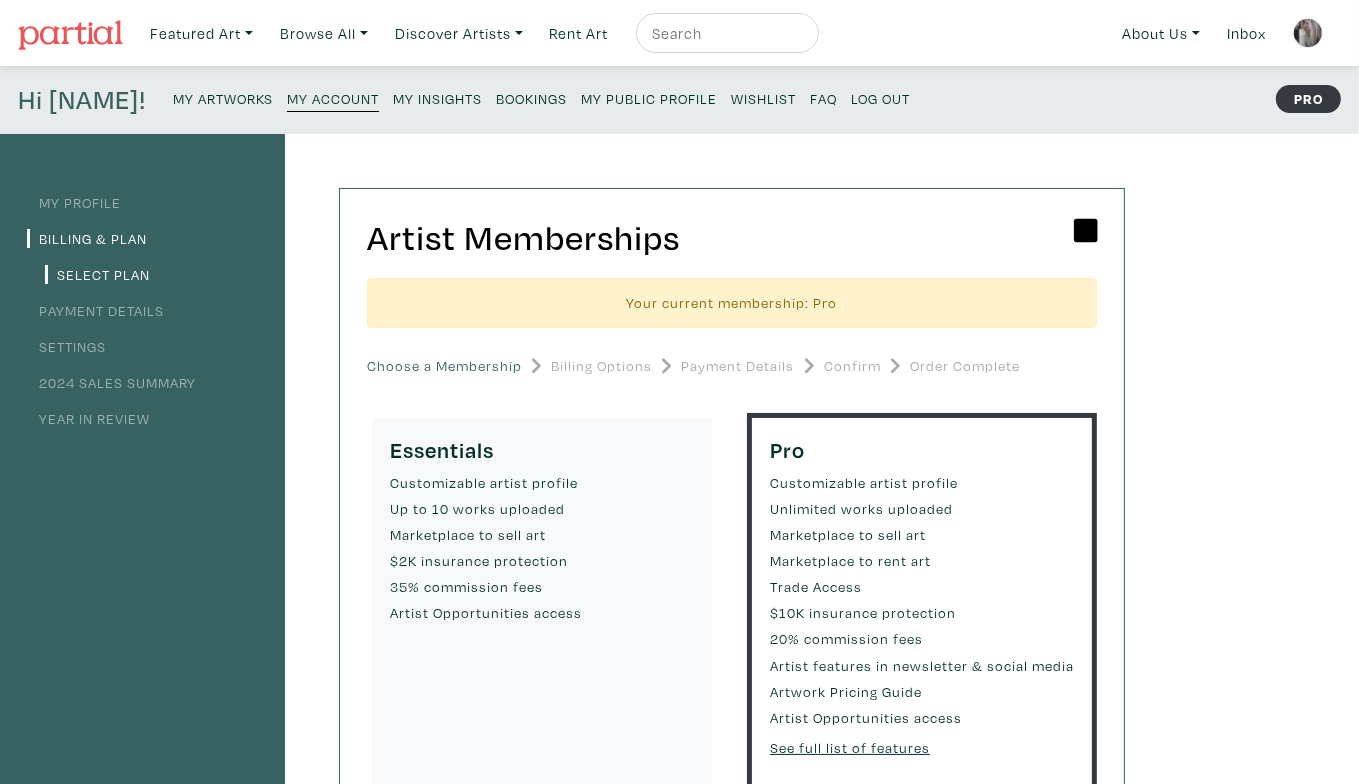 click on "2024 Sales Summary" at bounding box center (111, 382) 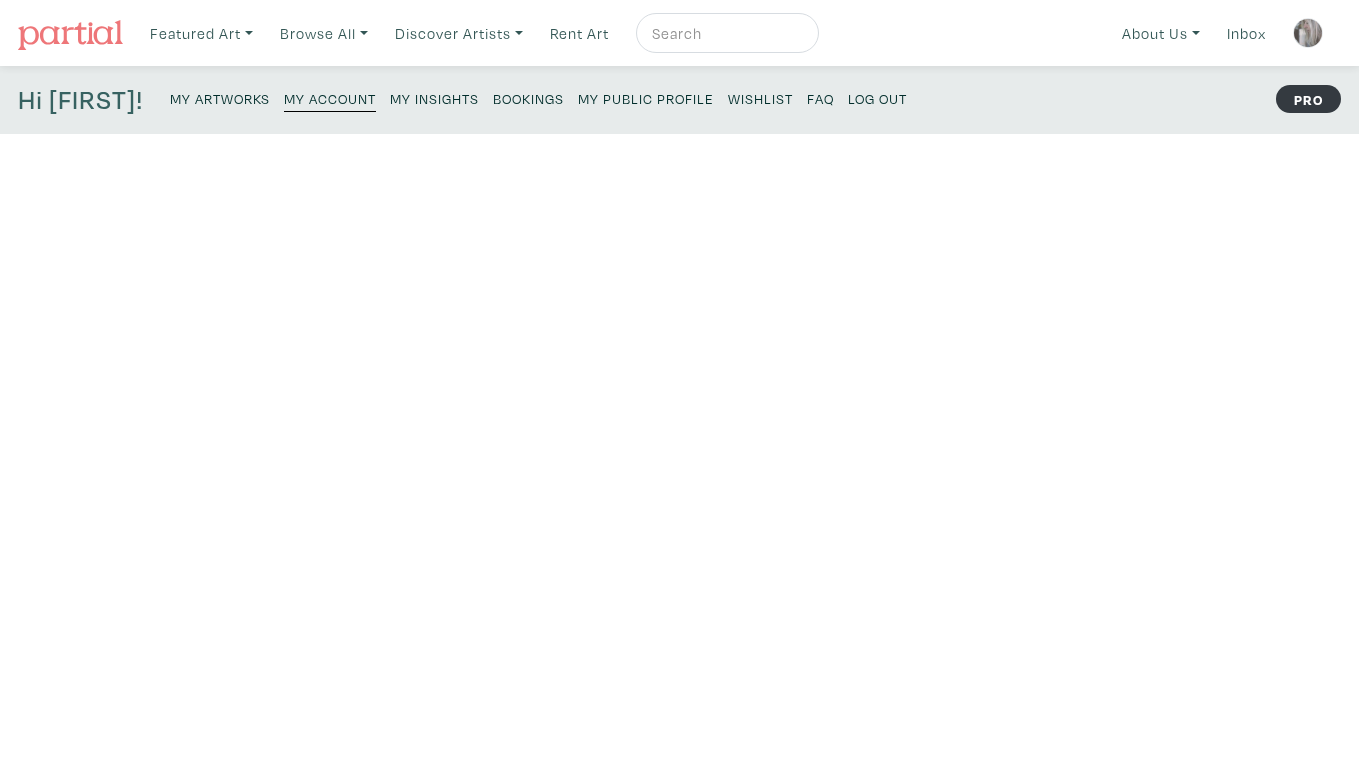 scroll, scrollTop: 0, scrollLeft: 0, axis: both 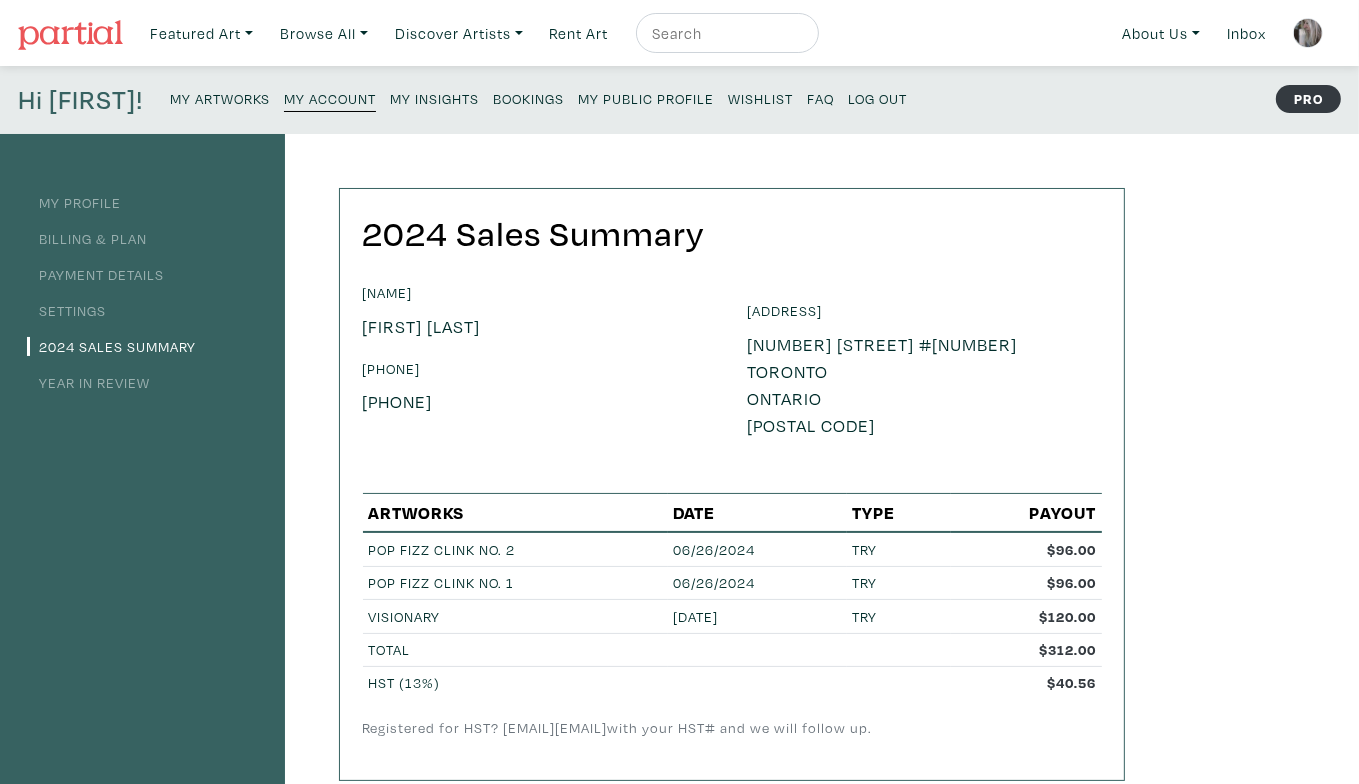 click on "My Public Profile" at bounding box center [646, 98] 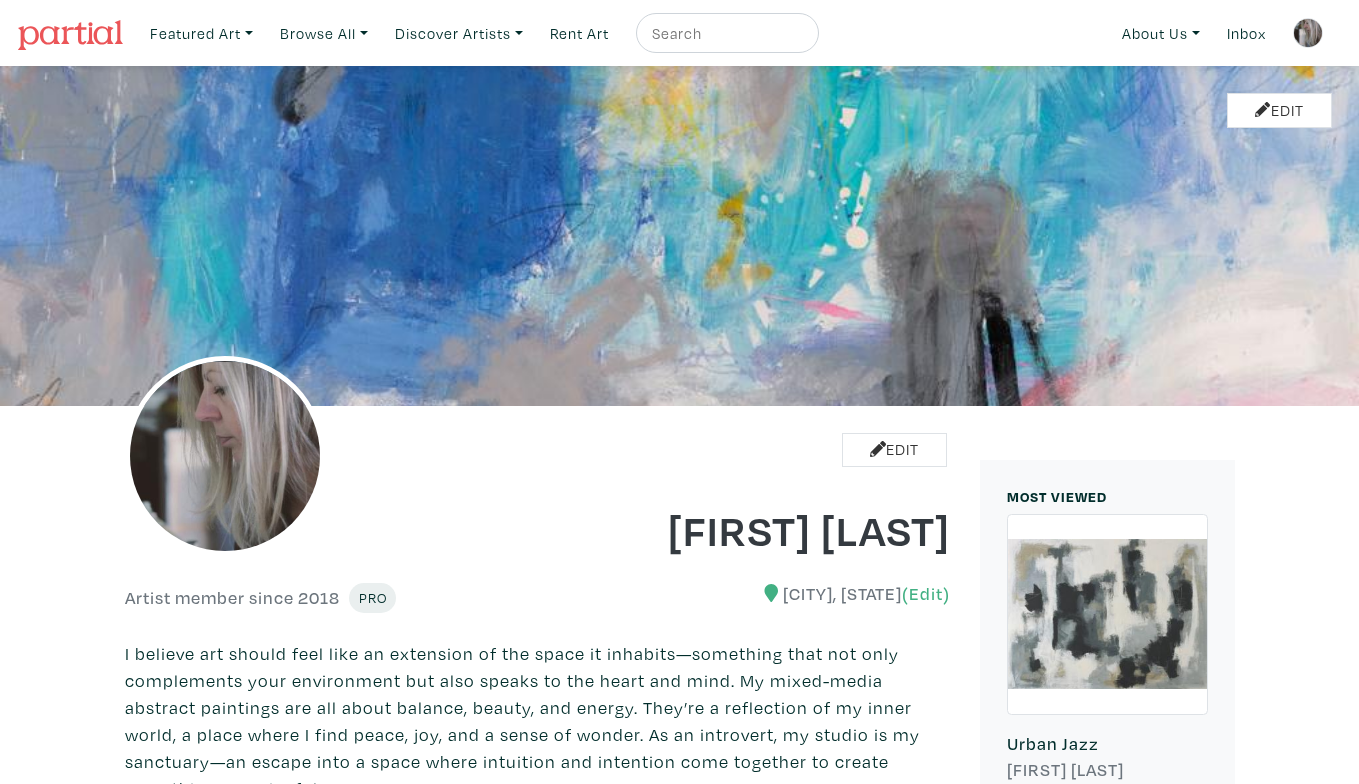 scroll, scrollTop: 0, scrollLeft: 0, axis: both 